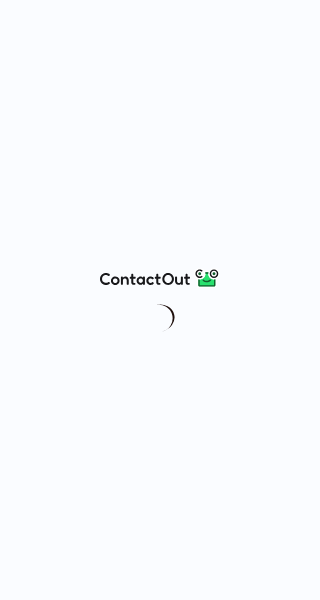 scroll, scrollTop: 0, scrollLeft: 0, axis: both 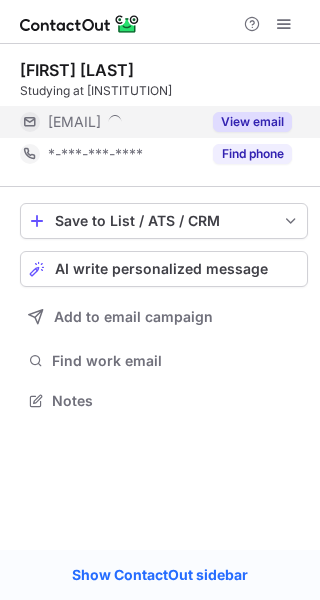click on "View email" at bounding box center (246, 122) 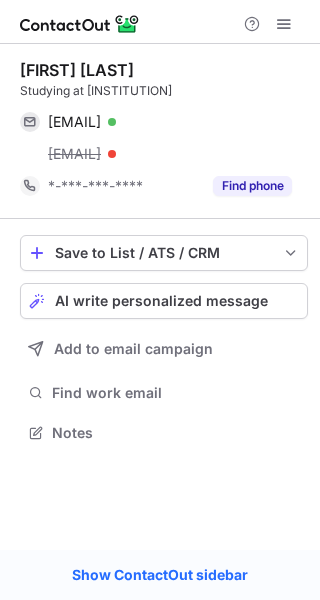 scroll, scrollTop: 10, scrollLeft: 10, axis: both 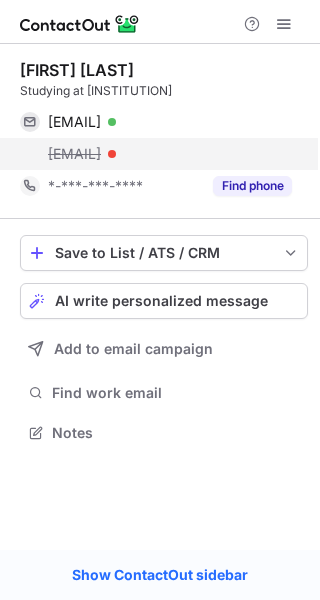 click on "nick.hinderling@condair.ch" at bounding box center [170, 154] 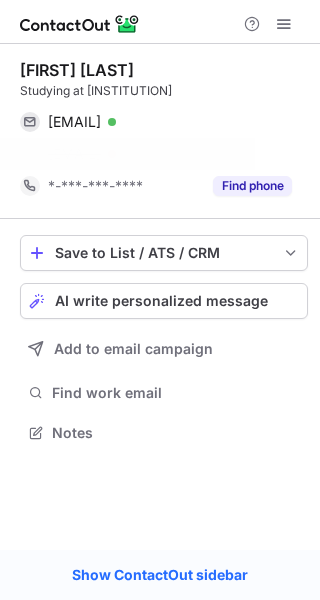 scroll, scrollTop: 386, scrollLeft: 320, axis: both 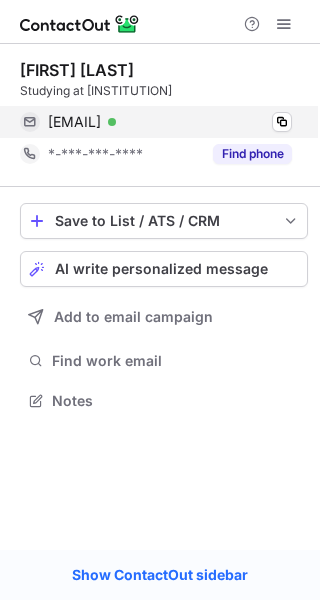 click on "nick.hinderling@vtg.admin.ch Verified" at bounding box center (170, 122) 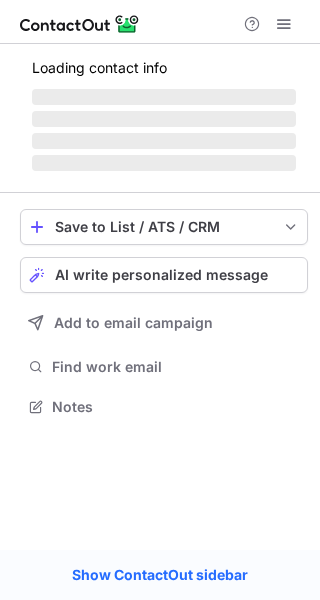 scroll, scrollTop: 0, scrollLeft: 0, axis: both 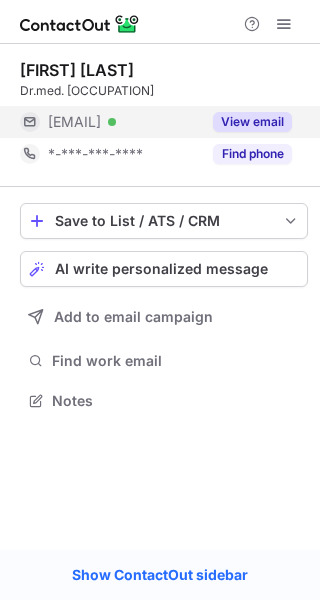 click on "View email" at bounding box center (252, 122) 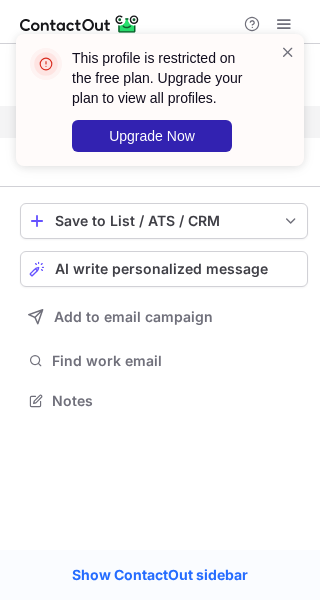 click on "This profile is restricted on the free plan. Upgrade your plan to view all profiles. Upgrade Now" at bounding box center [160, 108] 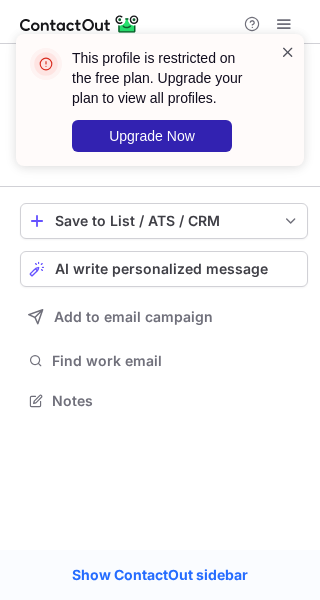 click at bounding box center (288, 52) 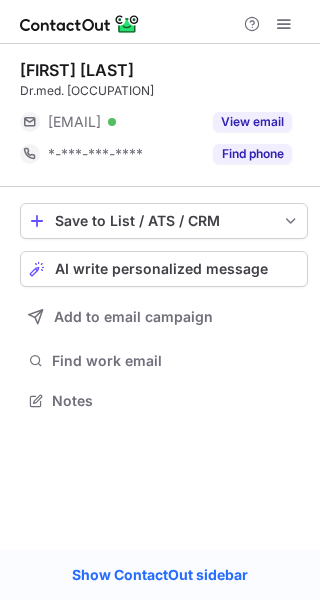 click at bounding box center [284, 24] 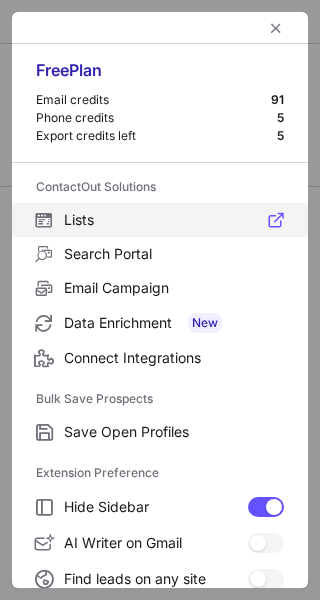 scroll, scrollTop: 232, scrollLeft: 0, axis: vertical 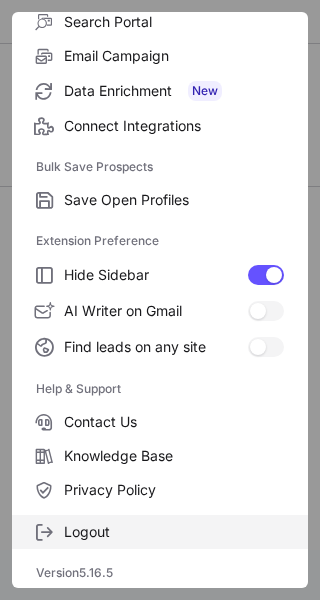 click on "Logout" at bounding box center [174, 200] 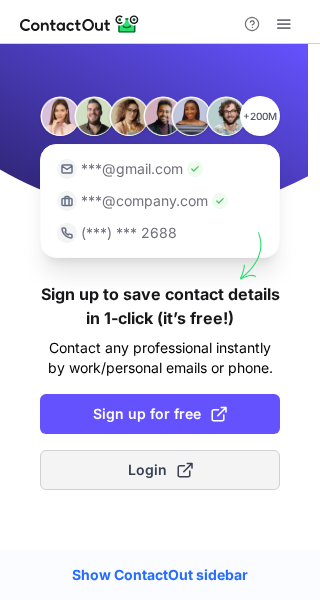 click on "Login" at bounding box center (160, 470) 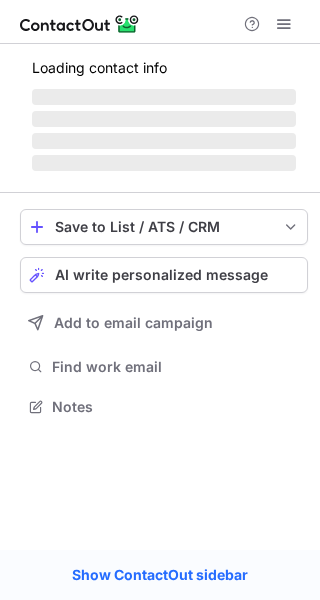 scroll, scrollTop: 0, scrollLeft: 0, axis: both 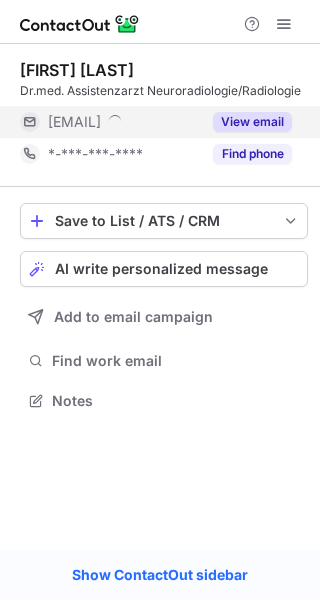 click on "View email" at bounding box center [252, 122] 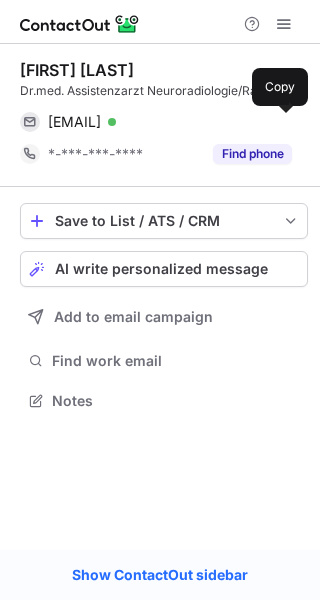 click at bounding box center (282, 122) 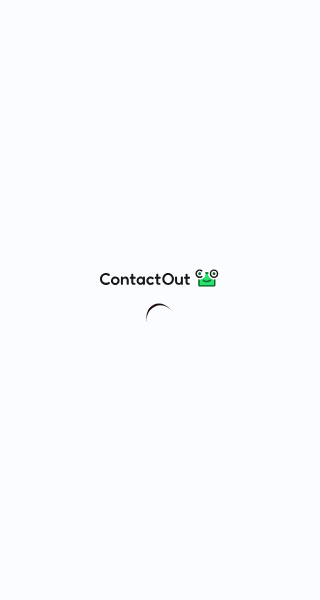 scroll, scrollTop: 0, scrollLeft: 0, axis: both 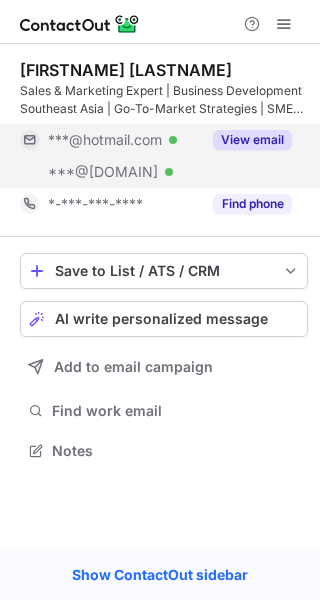 click on "View email" at bounding box center [252, 140] 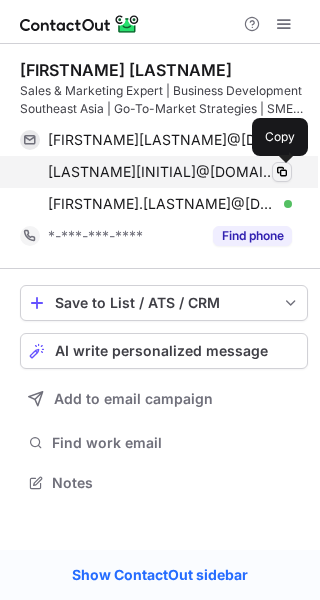 scroll, scrollTop: 10, scrollLeft: 10, axis: both 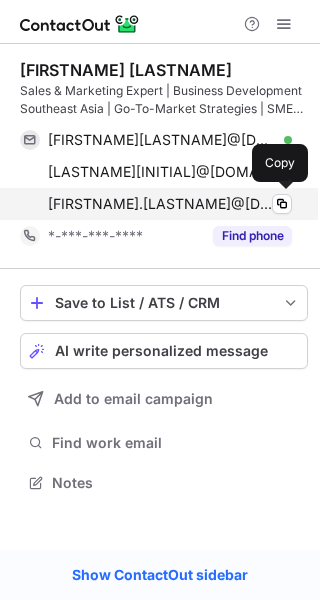 click on "matthias.eglin@fasico.com Verified" at bounding box center [170, 204] 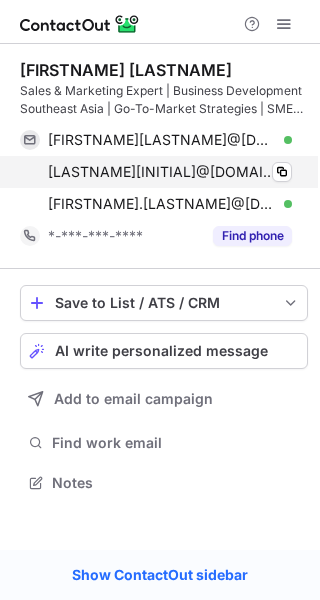click on "eglinm@rahn-group.com Verified" at bounding box center [170, 172] 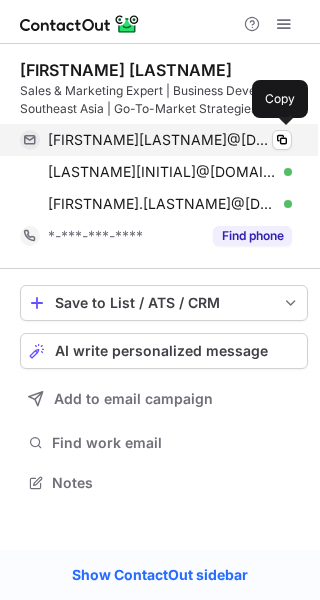 click on "matthiaseglin@hotmail.com Verified Copy" at bounding box center [156, 140] 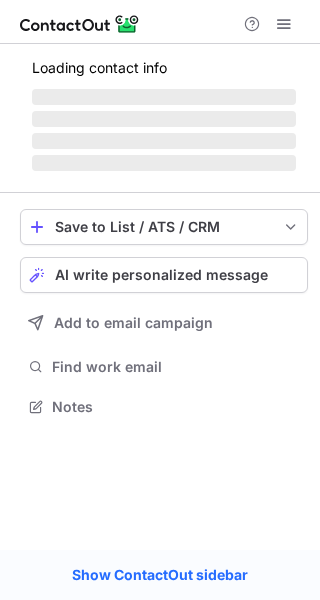 scroll, scrollTop: 0, scrollLeft: 0, axis: both 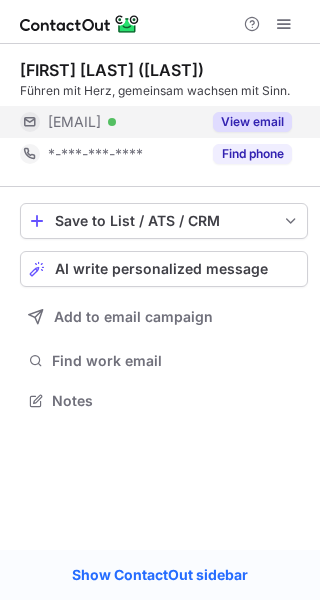 click on "View email" at bounding box center [252, 122] 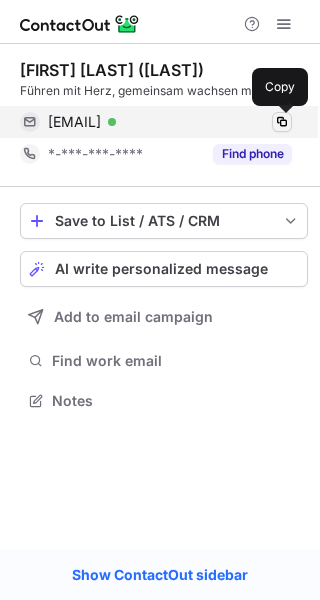 click at bounding box center [282, 122] 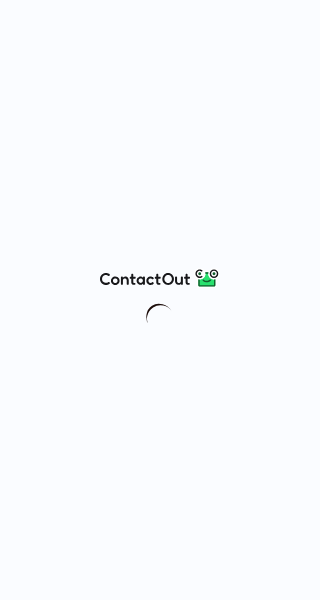 scroll, scrollTop: 0, scrollLeft: 0, axis: both 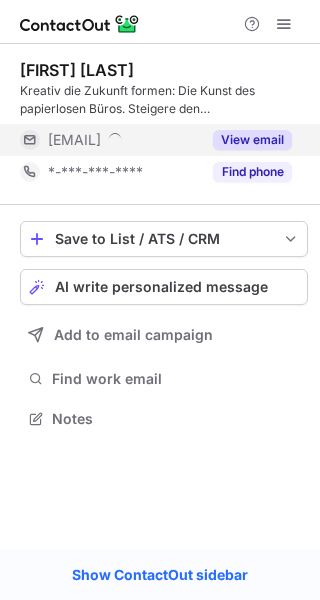 click on "View email" at bounding box center (252, 140) 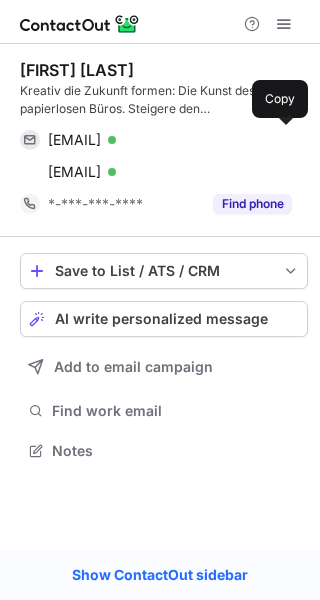 scroll, scrollTop: 10, scrollLeft: 10, axis: both 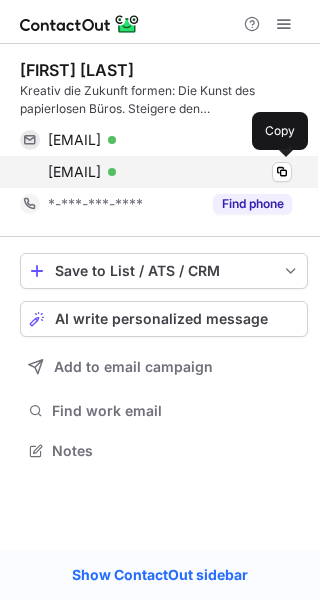 click on "daniel.buhler@peax.ch Verified Copy" at bounding box center (156, 172) 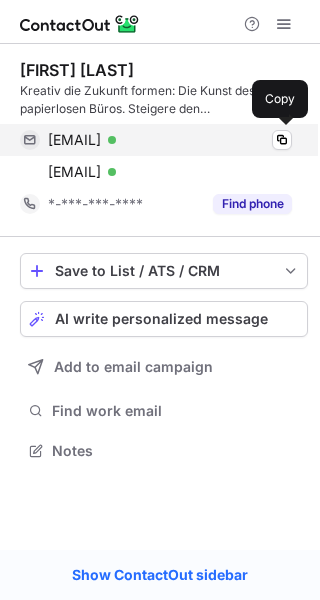 click on "daniel.buhler@peax.ch Verified Copy" at bounding box center (156, 140) 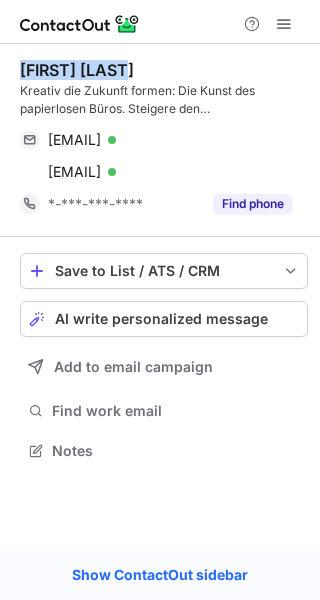 drag, startPoint x: 157, startPoint y: 54, endPoint x: 19, endPoint y: 64, distance: 138.36185 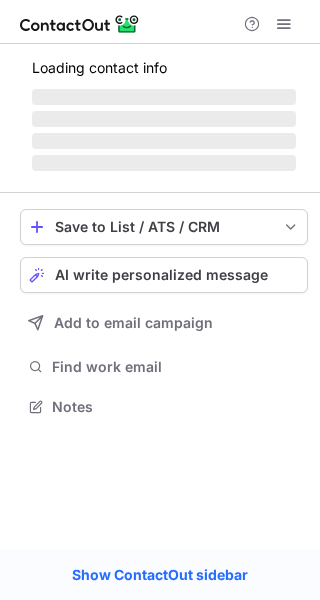 scroll, scrollTop: 0, scrollLeft: 0, axis: both 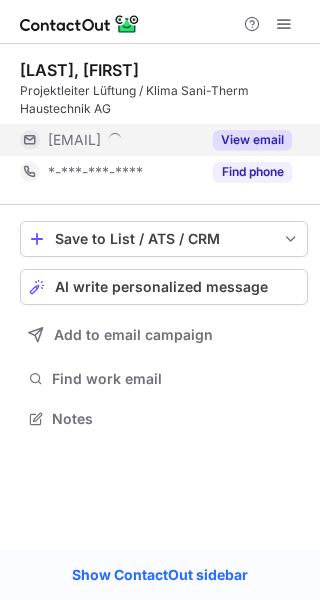 click on "View email" at bounding box center [252, 140] 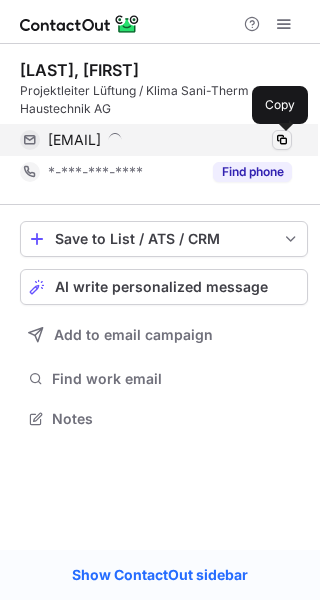 click at bounding box center [282, 140] 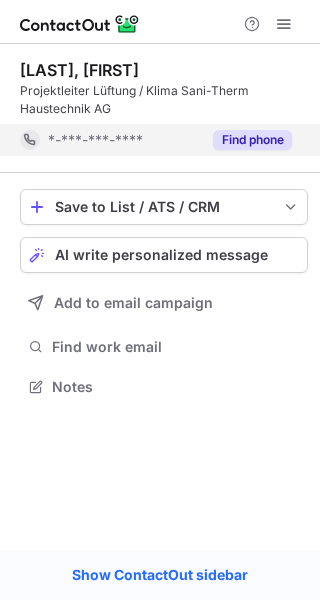 scroll, scrollTop: 372, scrollLeft: 320, axis: both 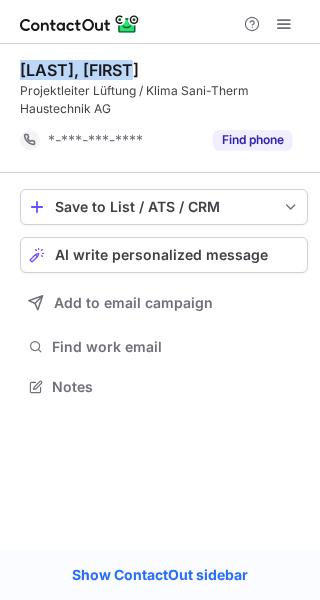 drag, startPoint x: 183, startPoint y: 57, endPoint x: 13, endPoint y: 79, distance: 171.41762 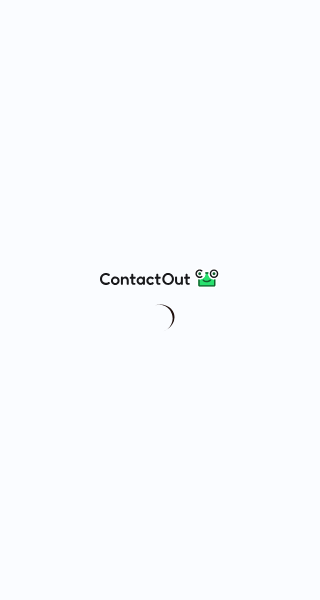 scroll, scrollTop: 0, scrollLeft: 0, axis: both 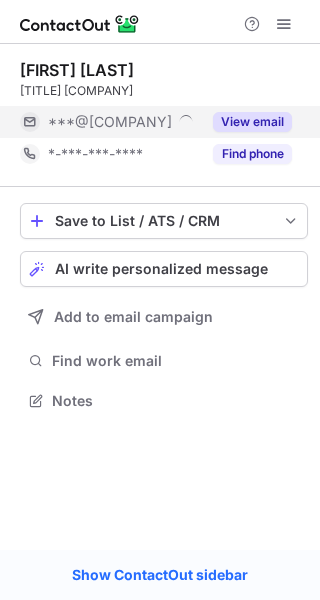 click on "View email" at bounding box center [252, 122] 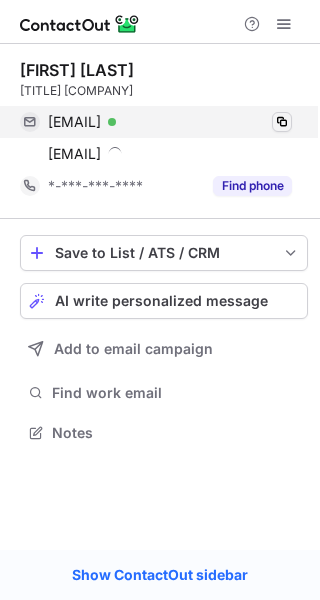 scroll, scrollTop: 10, scrollLeft: 10, axis: both 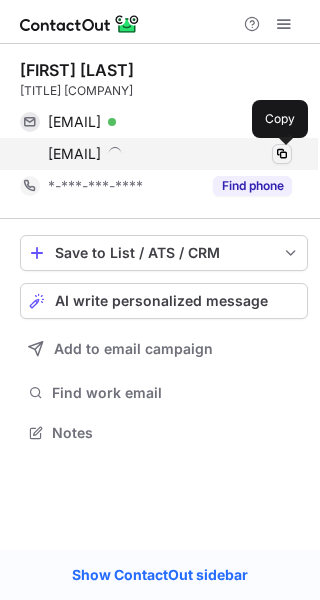 click at bounding box center (282, 154) 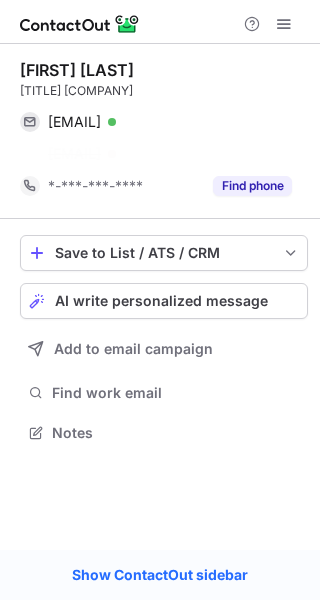 scroll, scrollTop: 386, scrollLeft: 320, axis: both 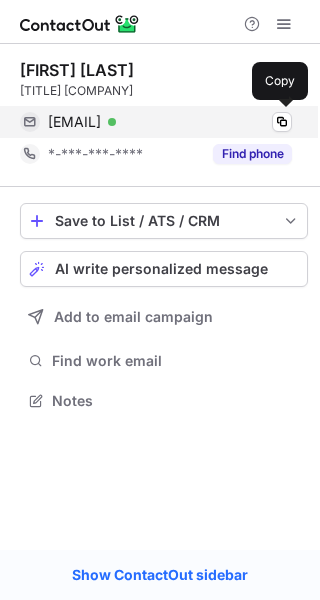 click on "goekmen.sanuk@guehring.de Verified" at bounding box center (170, 122) 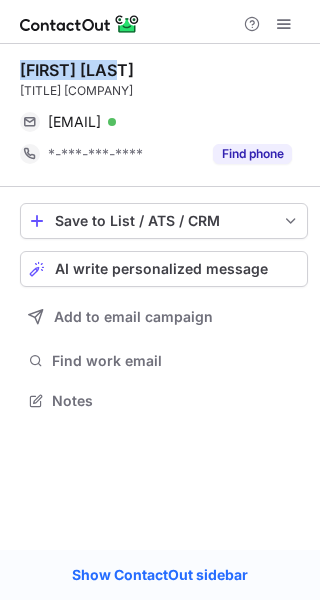 drag, startPoint x: 161, startPoint y: 63, endPoint x: 7, endPoint y: 61, distance: 154.01299 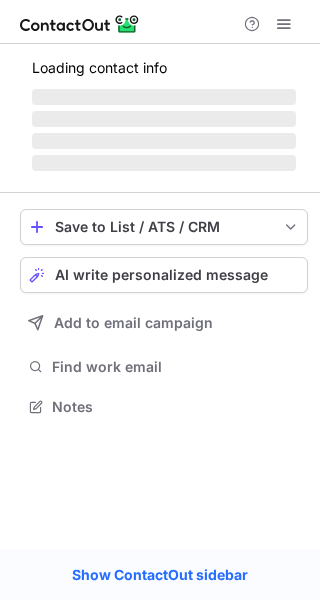 scroll, scrollTop: 0, scrollLeft: 0, axis: both 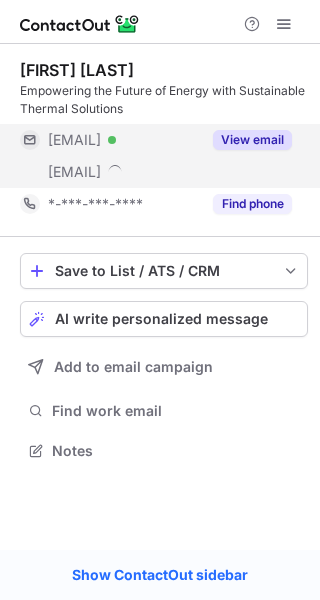 click on "View email" at bounding box center (252, 140) 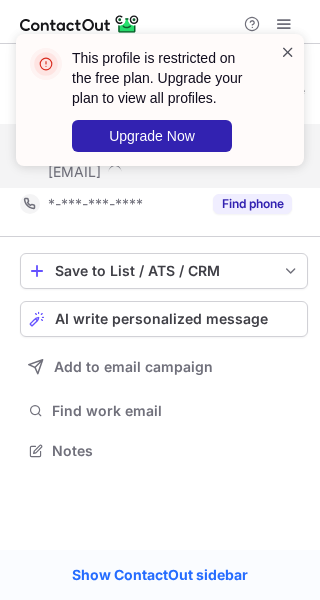 click at bounding box center (288, 52) 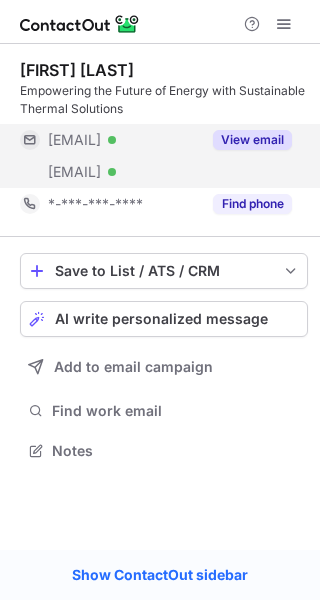 click at bounding box center (284, 24) 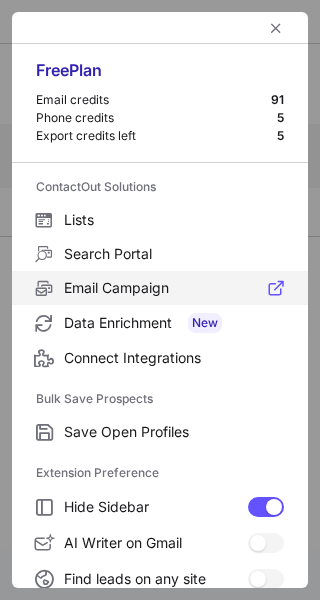 scroll, scrollTop: 232, scrollLeft: 0, axis: vertical 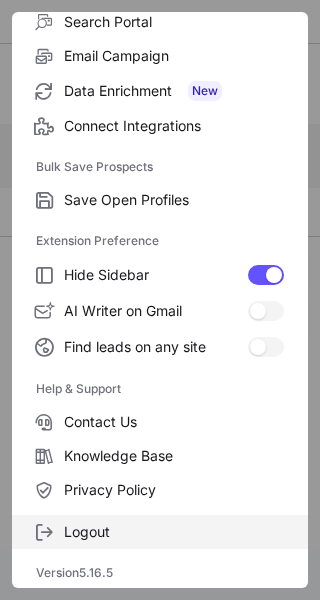 click on "Logout" at bounding box center [174, 200] 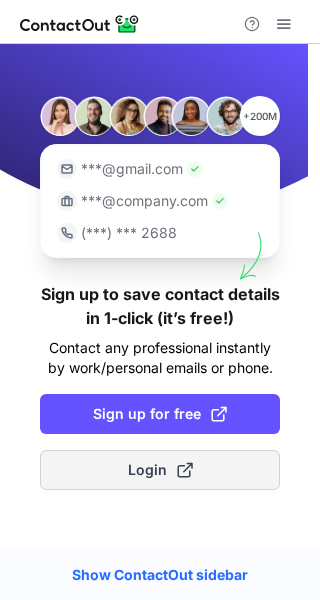 click on "Login" at bounding box center [160, 470] 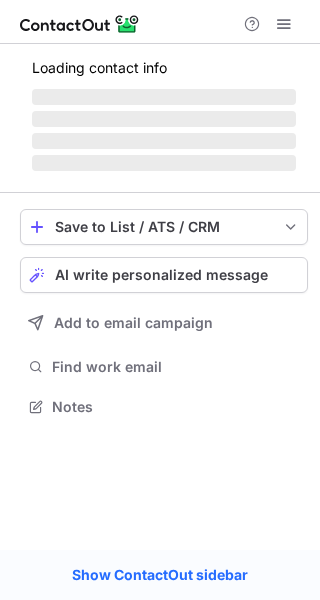 scroll, scrollTop: 0, scrollLeft: 0, axis: both 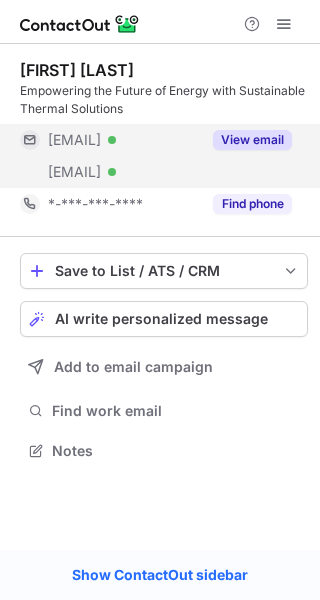 click on "View email" at bounding box center (252, 140) 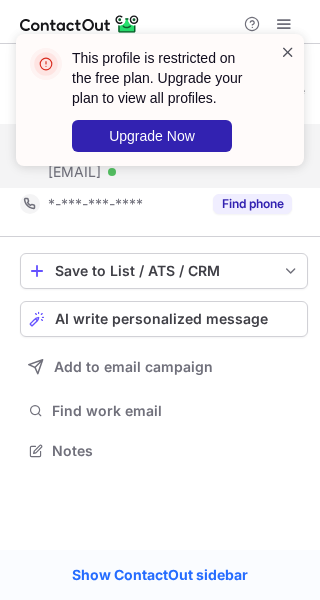 click at bounding box center (288, 52) 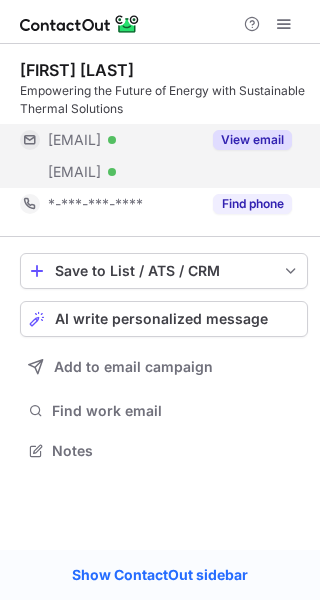 click at bounding box center (284, 24) 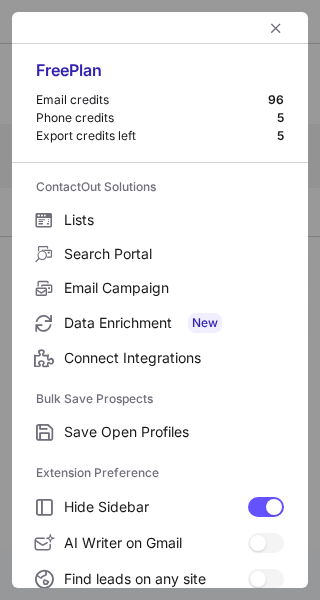 scroll, scrollTop: 306, scrollLeft: 0, axis: vertical 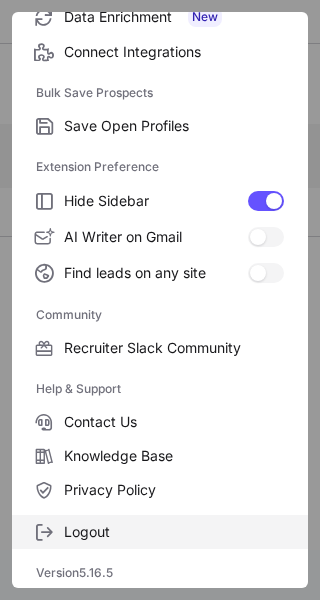 click on "Logout" at bounding box center (174, 126) 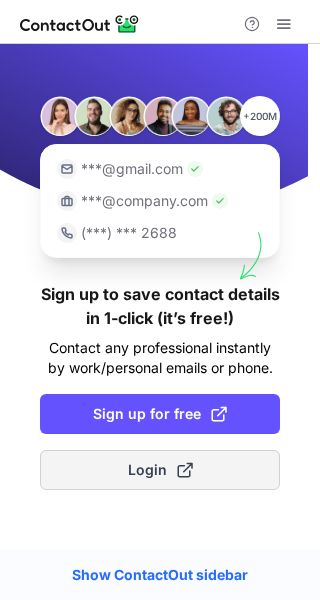 click on "Login" at bounding box center [160, 470] 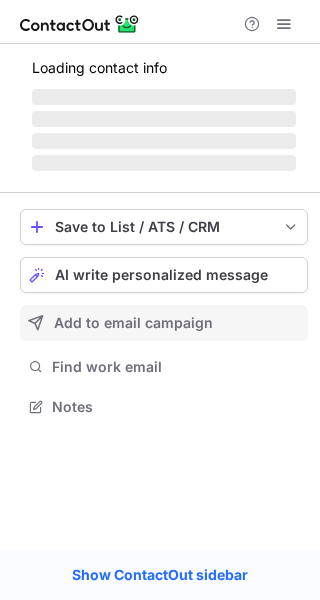 scroll, scrollTop: 0, scrollLeft: 0, axis: both 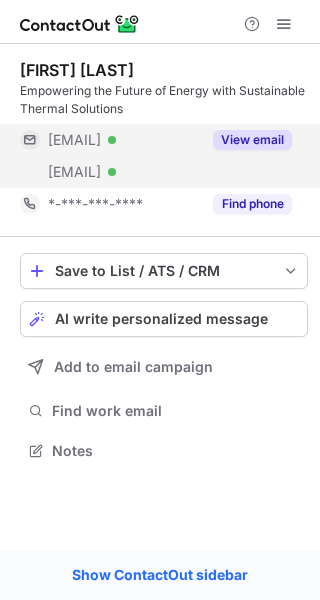 click on "View email" at bounding box center [252, 140] 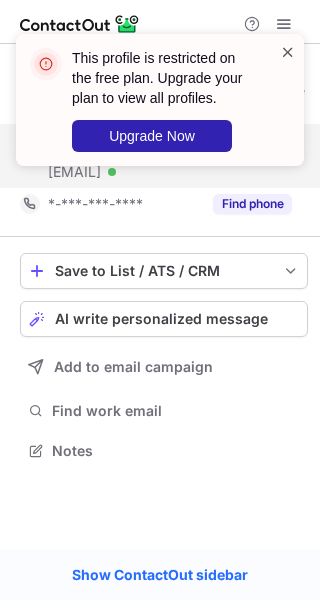 click at bounding box center [288, 52] 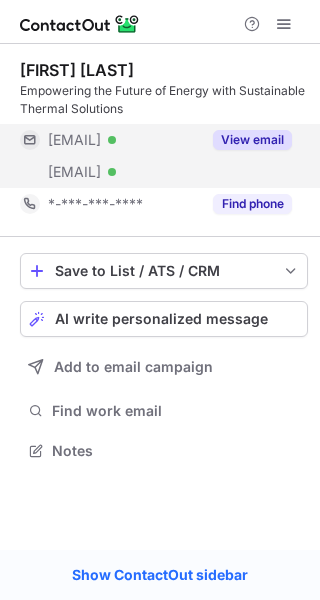 click at bounding box center [284, 24] 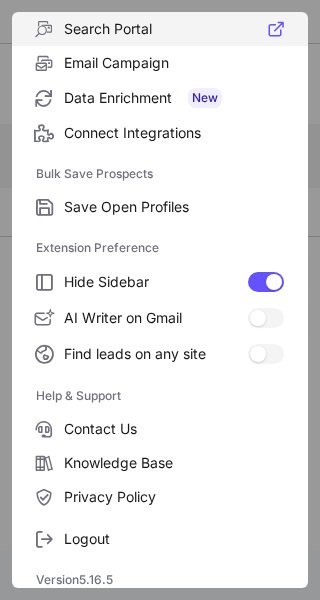 scroll, scrollTop: 232, scrollLeft: 0, axis: vertical 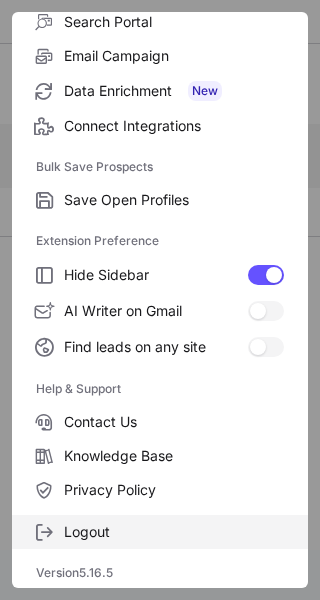 click on "Logout" at bounding box center [160, 532] 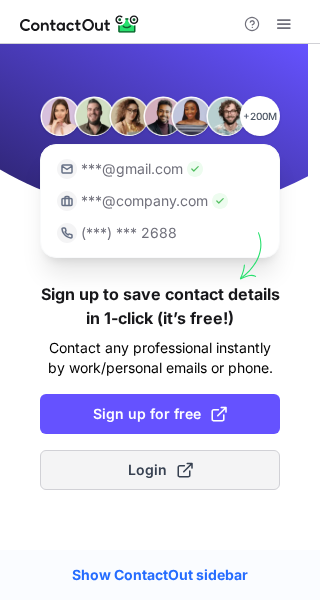 click on "Login" at bounding box center [160, 470] 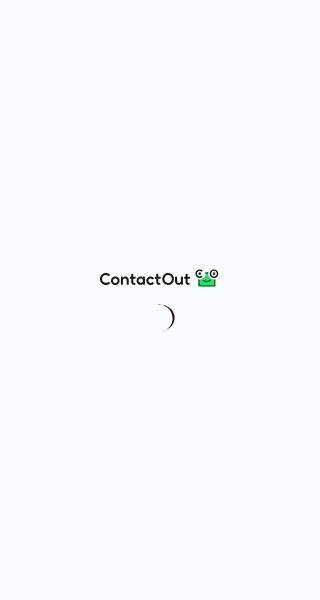 scroll, scrollTop: 0, scrollLeft: 0, axis: both 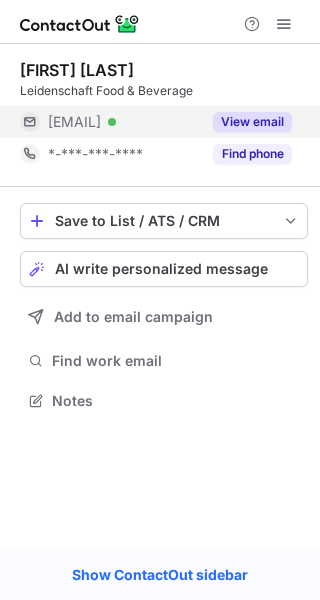click on "View email" at bounding box center [252, 122] 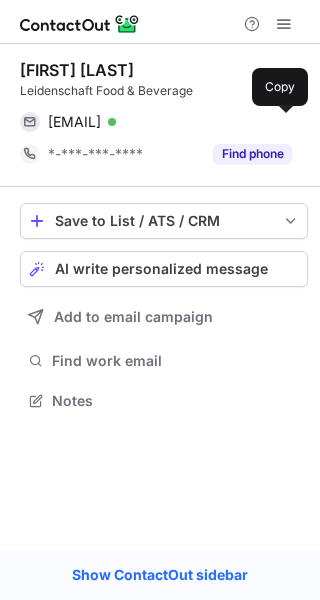 click at bounding box center (282, 122) 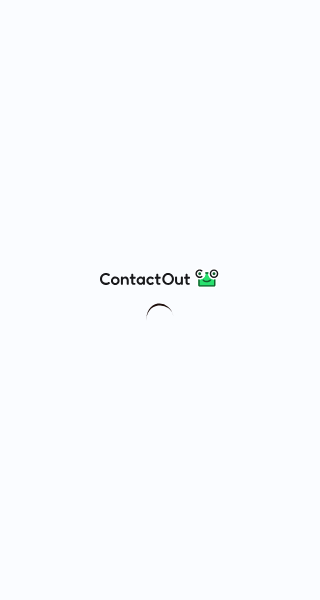 scroll, scrollTop: 0, scrollLeft: 0, axis: both 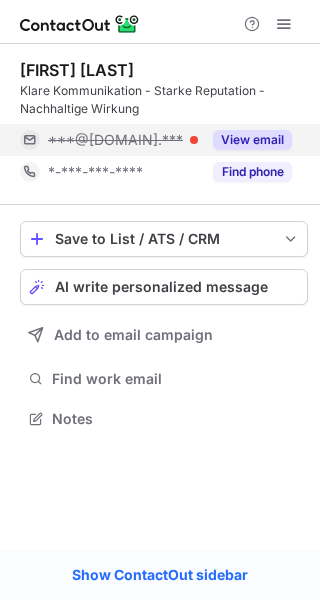 click on "View email" at bounding box center (252, 140) 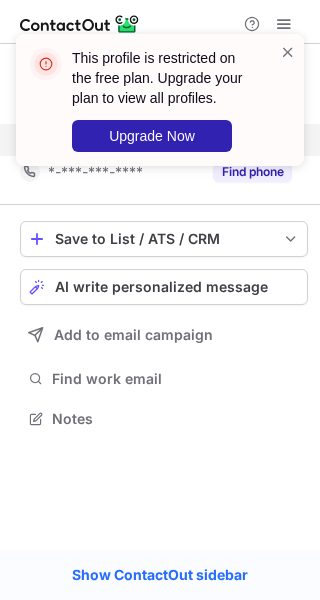 click on "This profile is restricted on the free plan. Upgrade your plan to view all profiles. Upgrade Now" at bounding box center [160, 108] 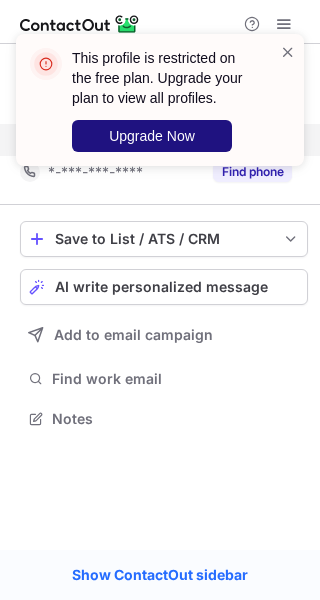 click on "Upgrade Now" at bounding box center [152, 136] 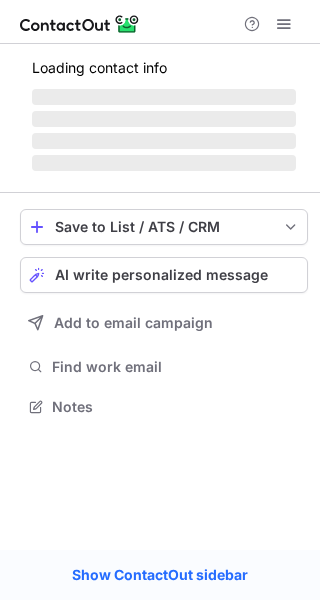 scroll, scrollTop: 0, scrollLeft: 0, axis: both 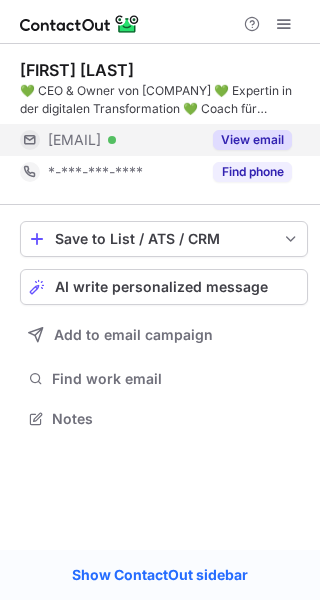click on "View email" at bounding box center (252, 140) 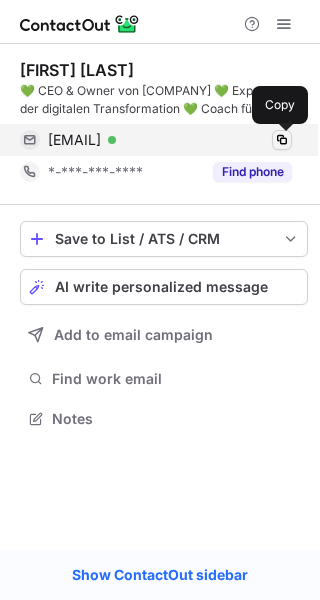 click at bounding box center (282, 140) 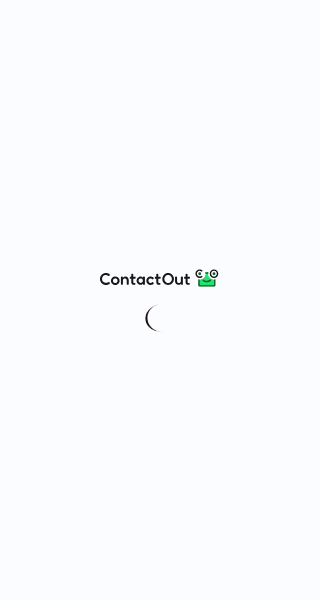 scroll, scrollTop: 0, scrollLeft: 0, axis: both 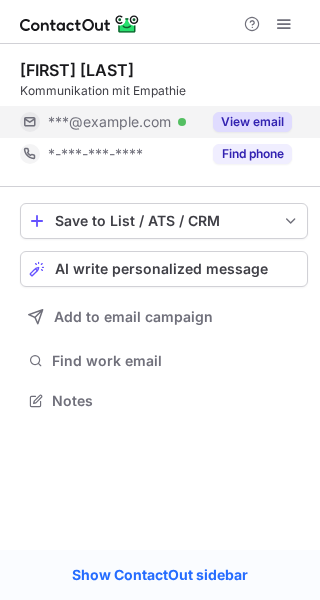 click on "View email" at bounding box center (252, 122) 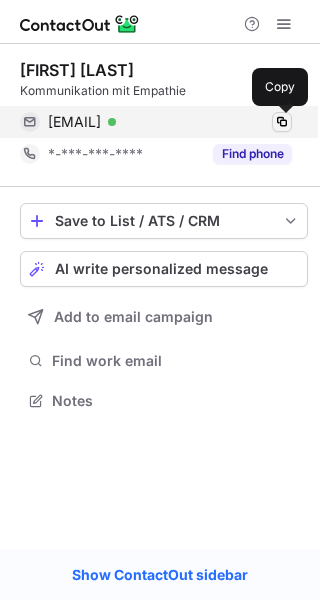 click at bounding box center [282, 122] 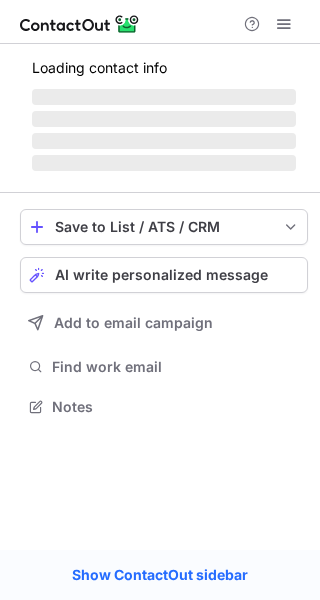 scroll, scrollTop: 0, scrollLeft: 0, axis: both 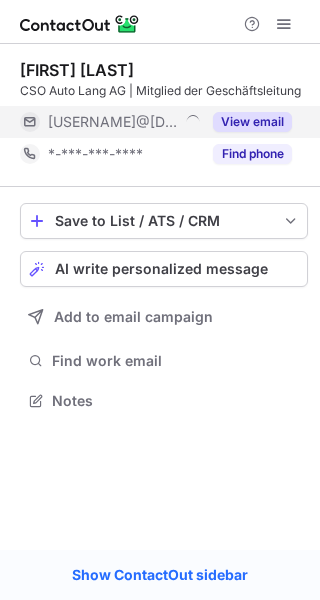 click on "View email" at bounding box center (252, 122) 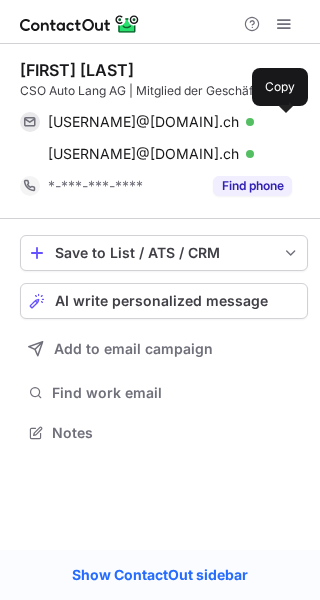 scroll, scrollTop: 10, scrollLeft: 10, axis: both 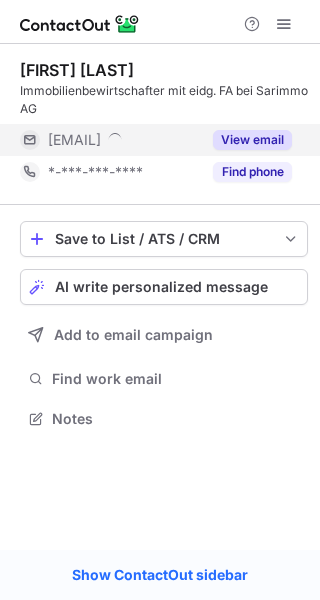 click on "View email" at bounding box center [252, 140] 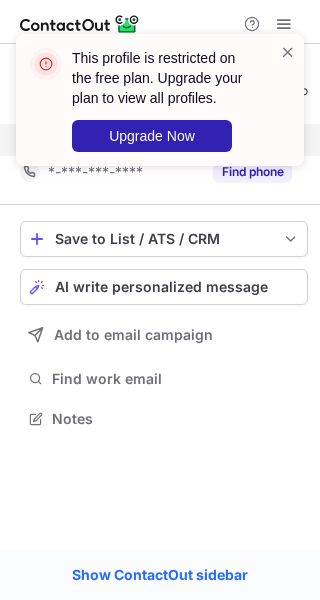 click on "This profile is restricted on the free plan. Upgrade your plan to view all profiles. Upgrade Now" at bounding box center [160, 108] 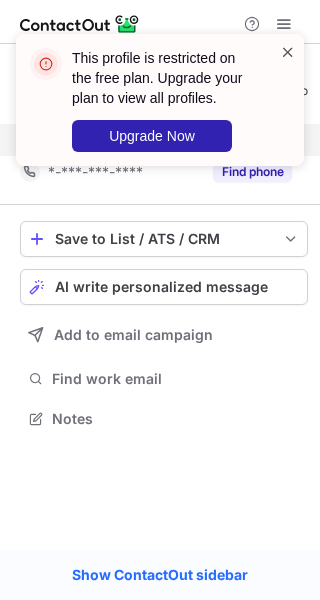 click at bounding box center (288, 52) 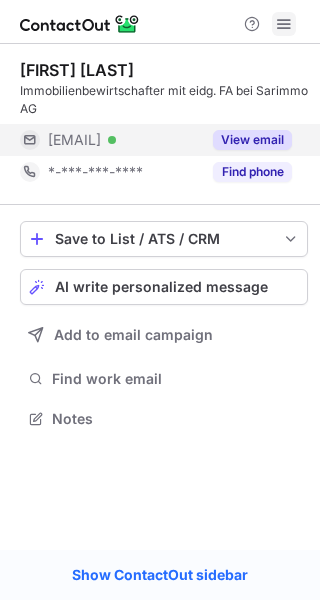 click at bounding box center (284, 24) 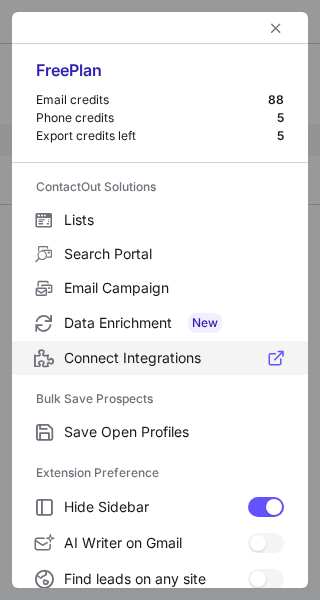 scroll, scrollTop: 232, scrollLeft: 0, axis: vertical 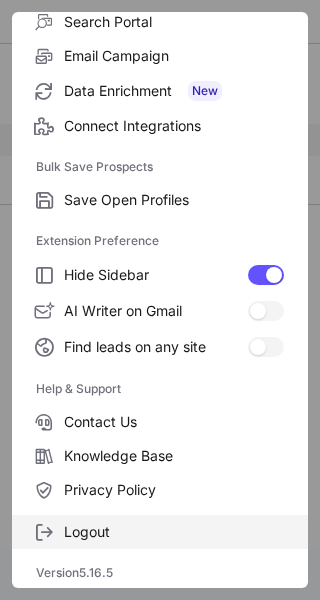 click on "Logout" at bounding box center [160, 532] 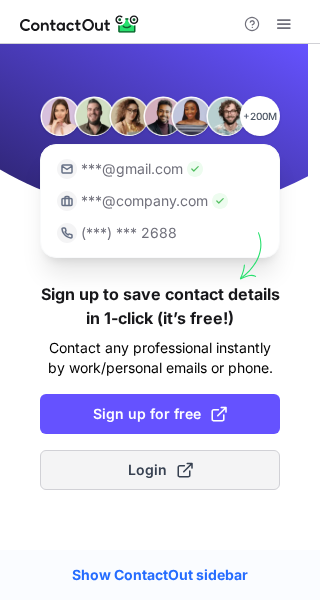 click on "Login" at bounding box center (160, 470) 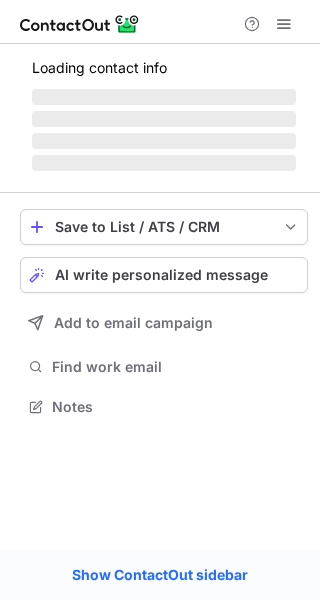 scroll, scrollTop: 0, scrollLeft: 0, axis: both 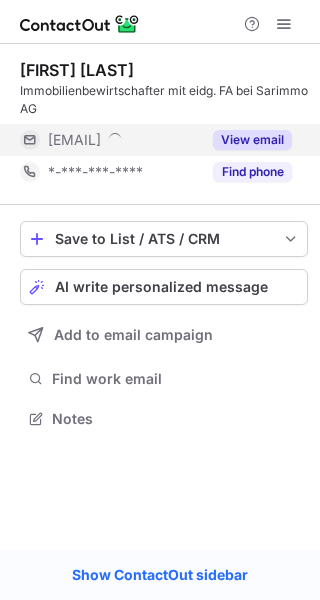 click on "View email" at bounding box center (252, 140) 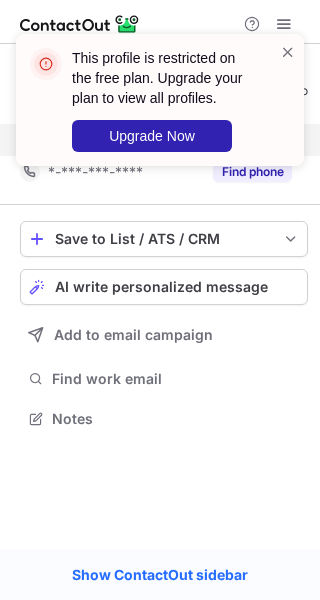click at bounding box center [288, 100] 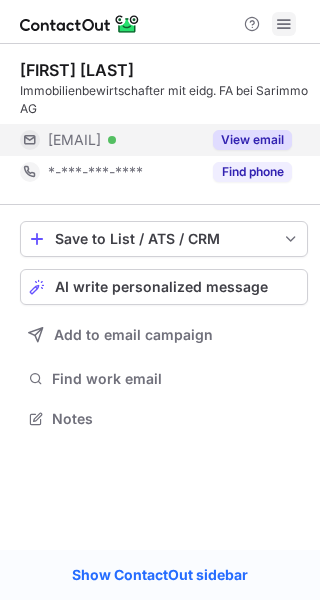 click at bounding box center (284, 24) 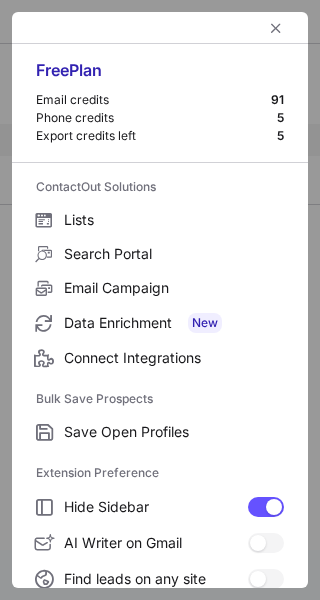 scroll, scrollTop: 232, scrollLeft: 0, axis: vertical 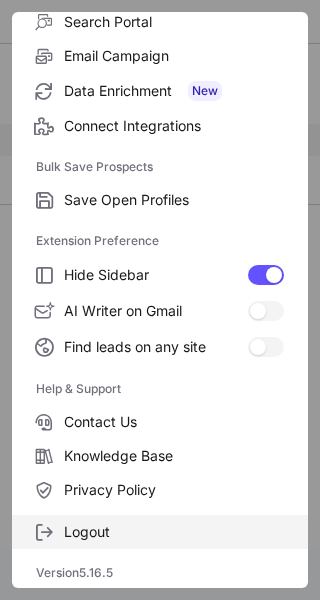 click on "Logout" at bounding box center (174, 200) 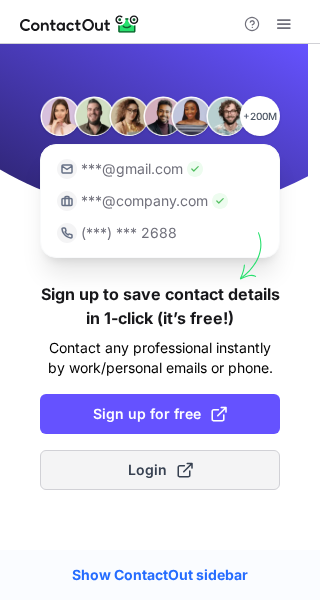 click at bounding box center [185, 470] 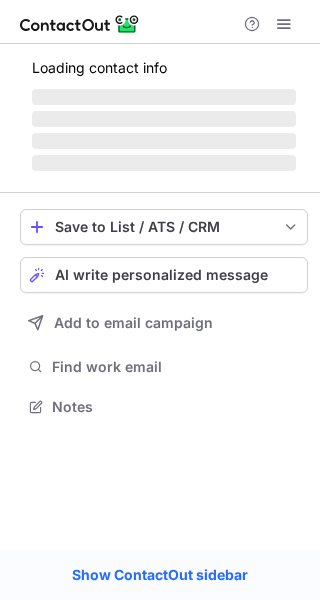 scroll, scrollTop: 0, scrollLeft: 0, axis: both 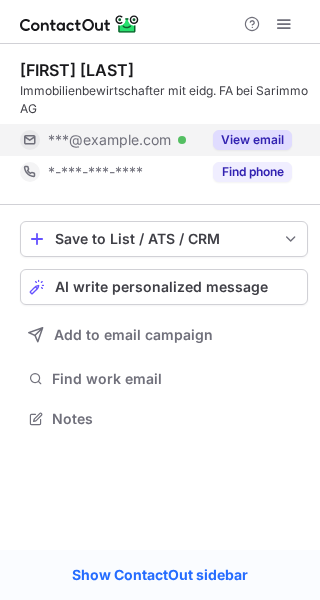 click on "View email" at bounding box center (252, 140) 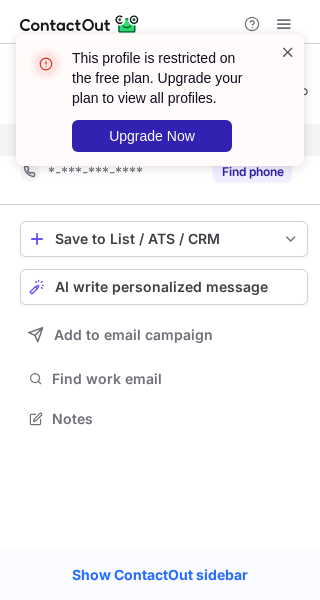 click at bounding box center [288, 52] 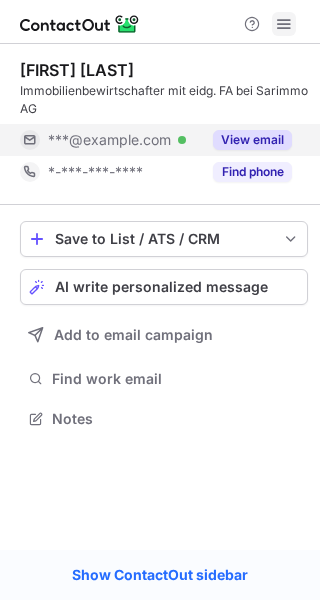 click at bounding box center [284, 24] 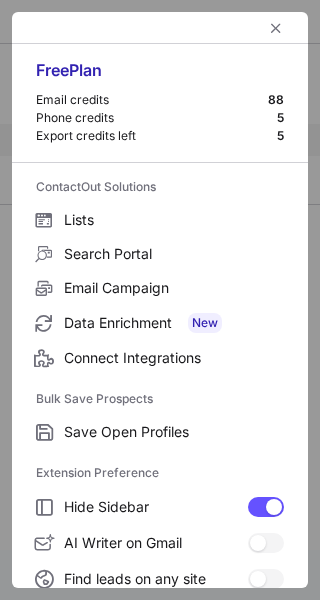 scroll, scrollTop: 232, scrollLeft: 0, axis: vertical 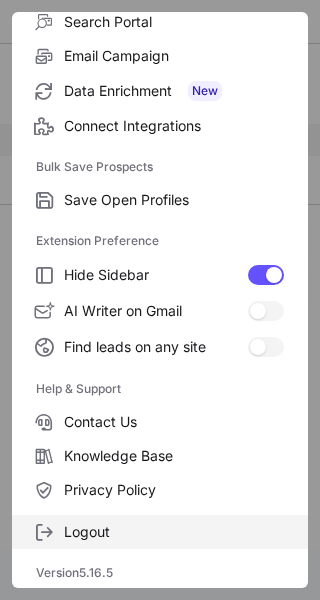 click on "Logout" at bounding box center [174, 200] 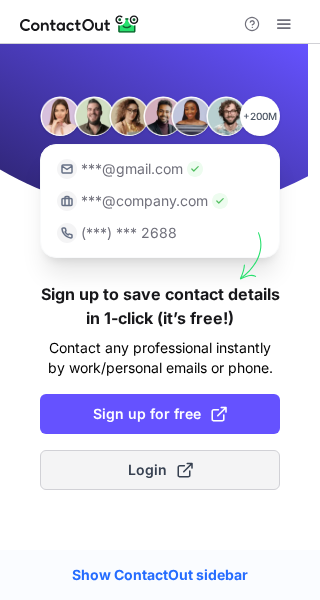 click at bounding box center (185, 470) 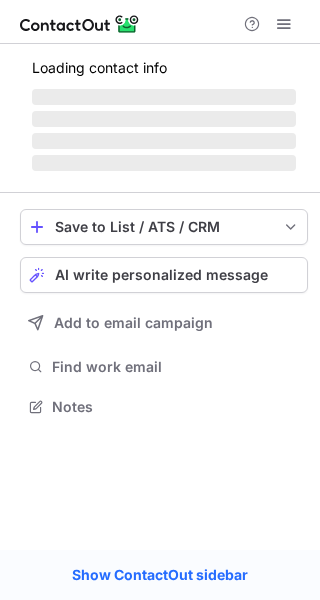 scroll, scrollTop: 0, scrollLeft: 0, axis: both 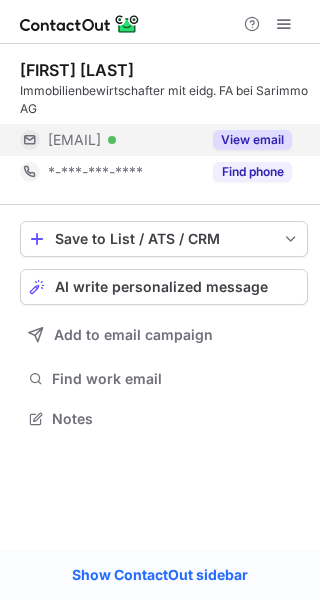click on "View email" at bounding box center [252, 140] 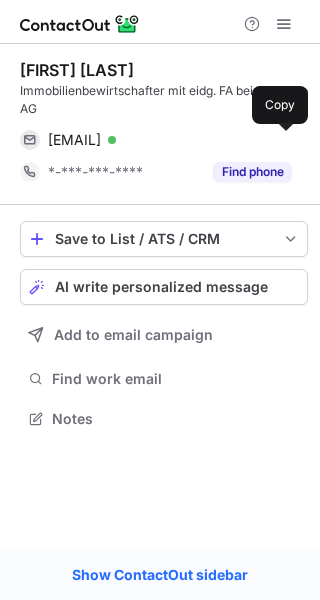 click at bounding box center [282, 140] 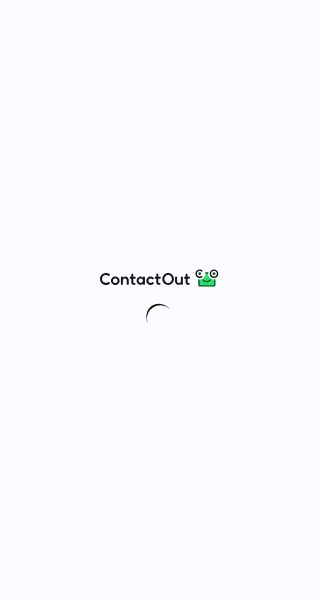 scroll, scrollTop: 0, scrollLeft: 0, axis: both 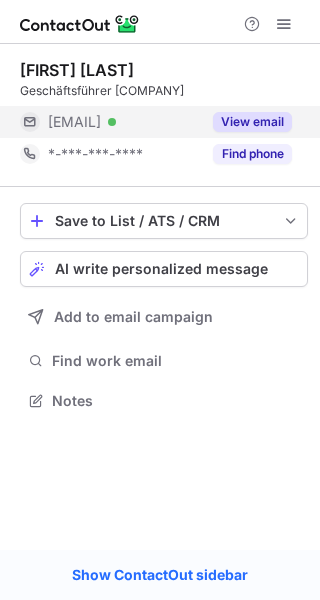 click on "View email" at bounding box center (252, 122) 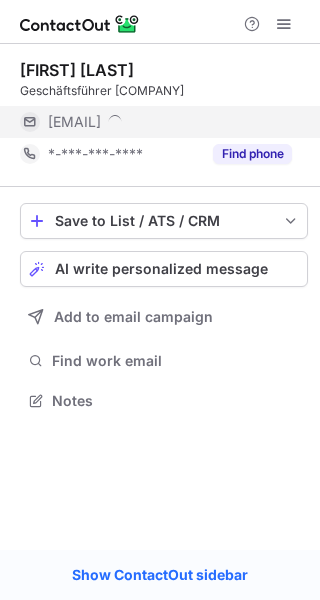 click on "***@bluewin.ch" at bounding box center (170, 122) 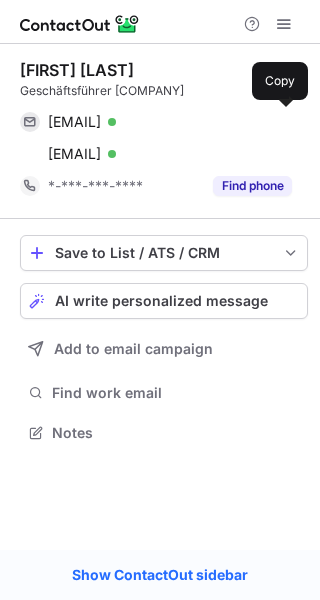 scroll, scrollTop: 10, scrollLeft: 10, axis: both 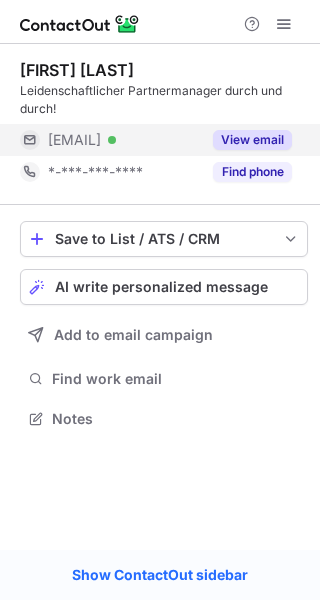 click on "View email" at bounding box center [252, 140] 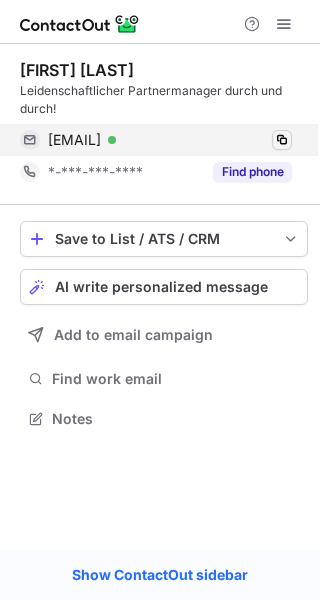 click at bounding box center [282, 140] 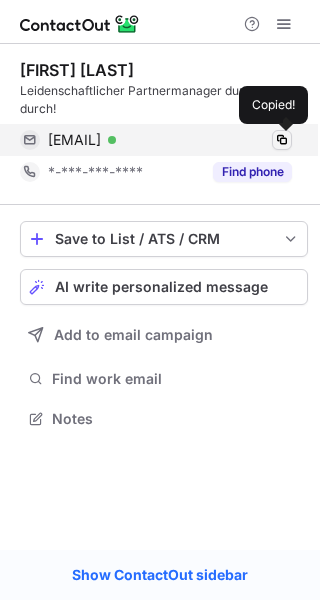 click at bounding box center (282, 140) 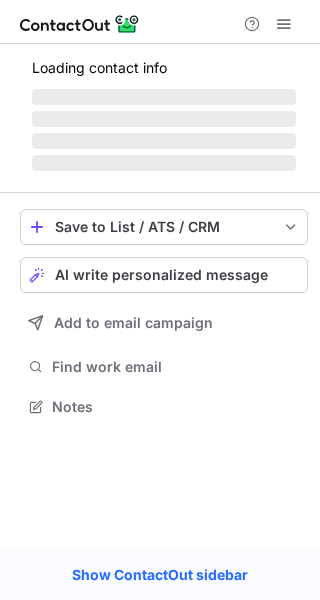 scroll, scrollTop: 0, scrollLeft: 0, axis: both 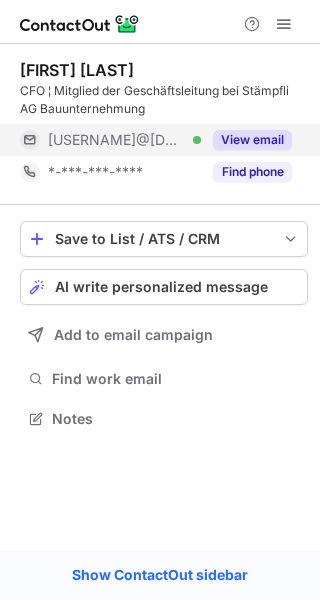 click on "View email" at bounding box center (252, 140) 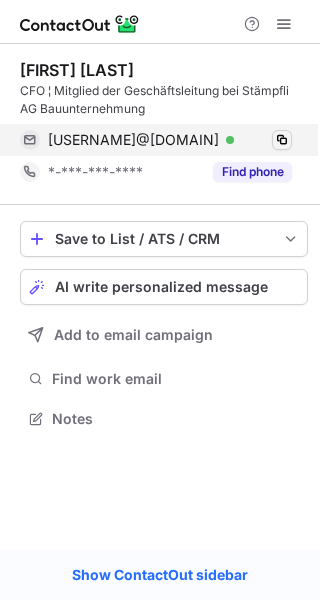 click at bounding box center [282, 140] 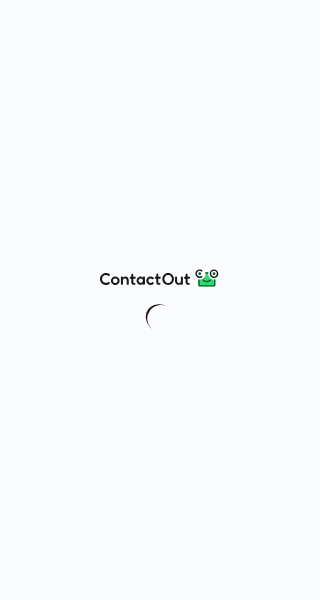 scroll, scrollTop: 0, scrollLeft: 0, axis: both 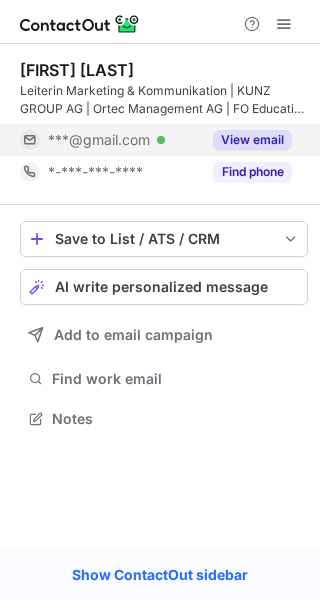 click on "View email" at bounding box center [252, 140] 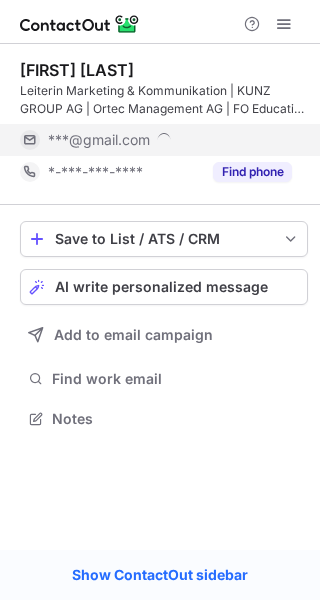 click on "***@gmail.com" at bounding box center (170, 140) 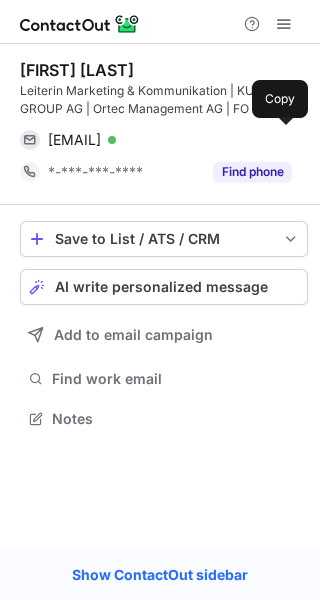 click on "sarahnsteiner@gmail.com Verified" at bounding box center (170, 140) 